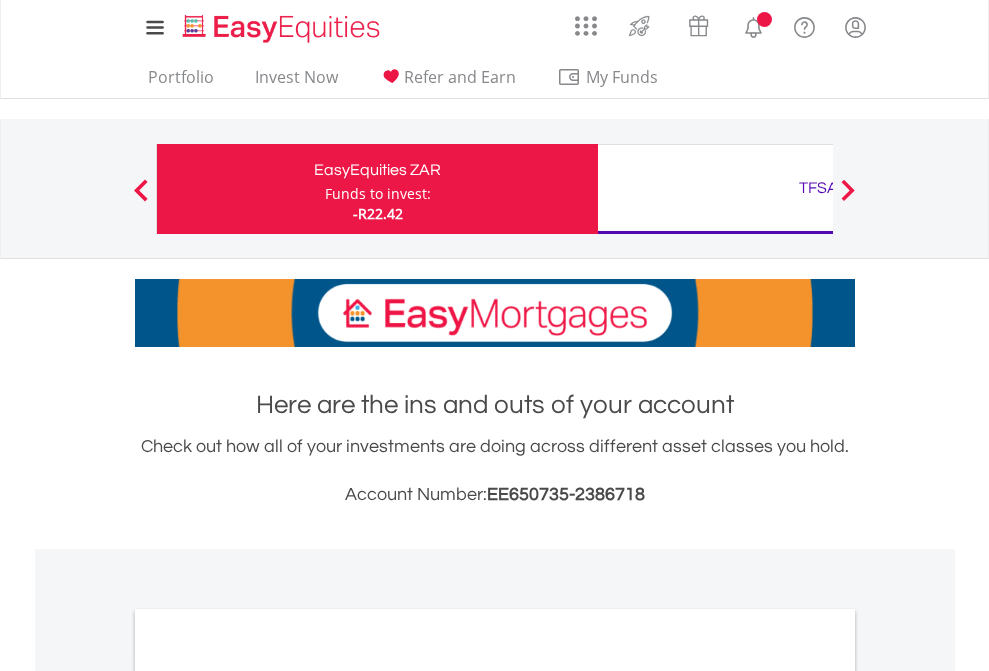 scroll, scrollTop: 0, scrollLeft: 0, axis: both 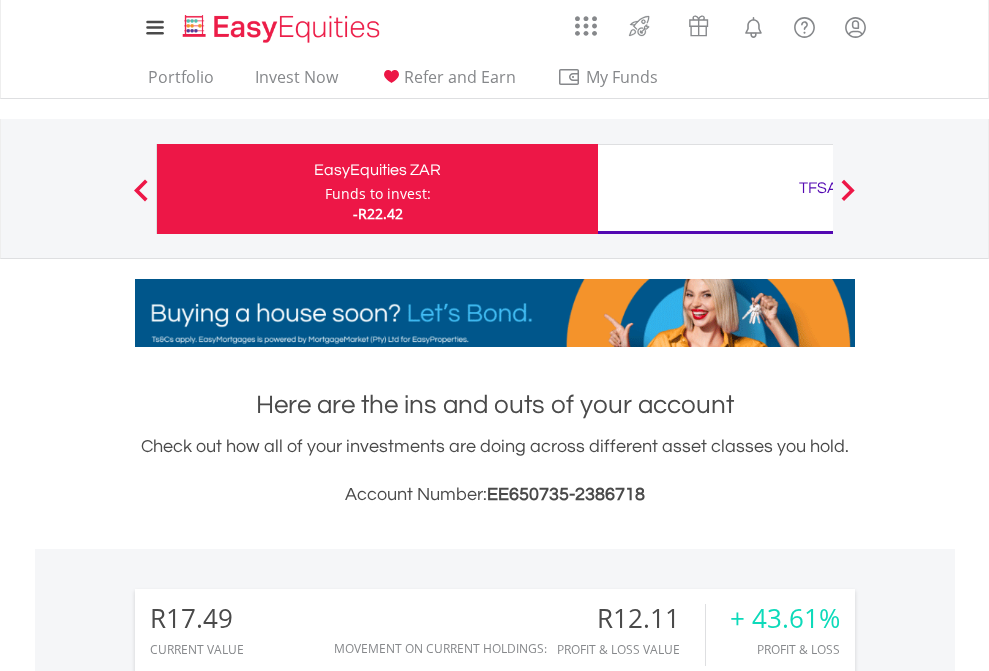 click on "Funds to invest:" at bounding box center [378, 194] 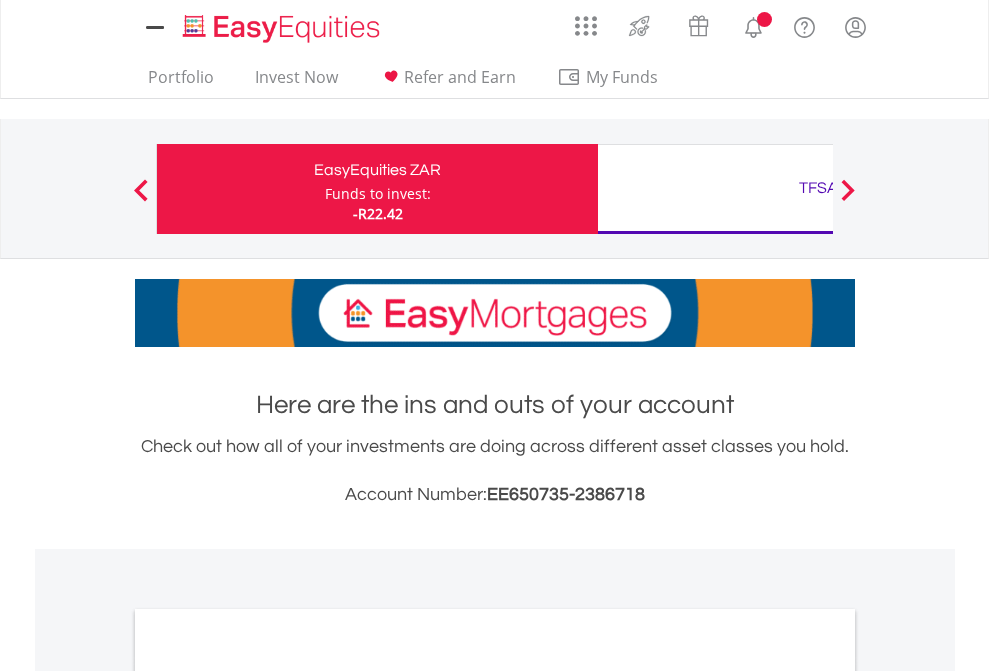 scroll, scrollTop: 0, scrollLeft: 0, axis: both 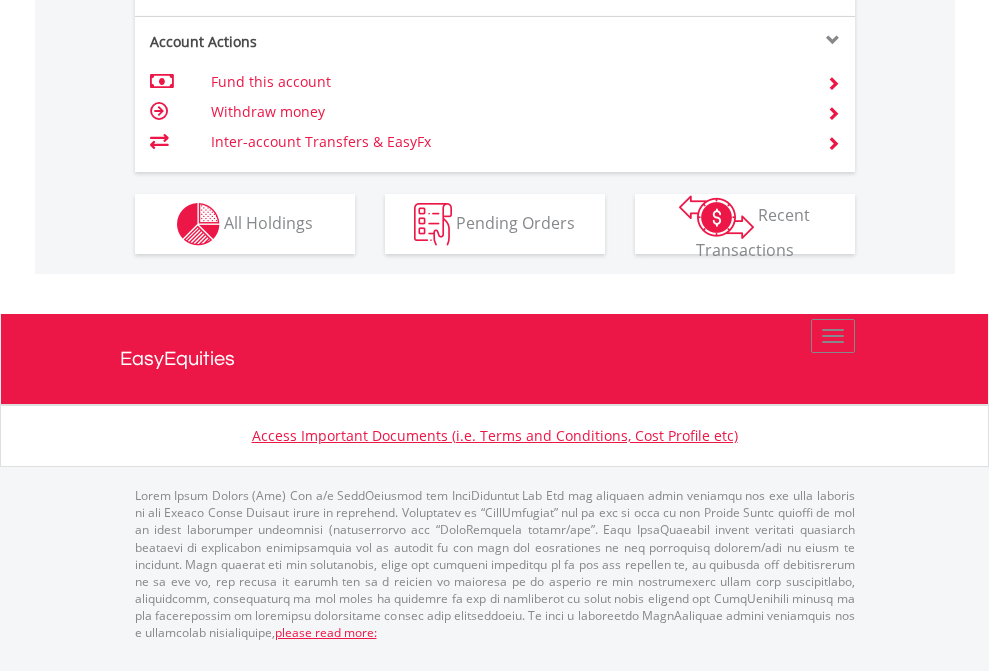 click on "Investment types" at bounding box center (706, -337) 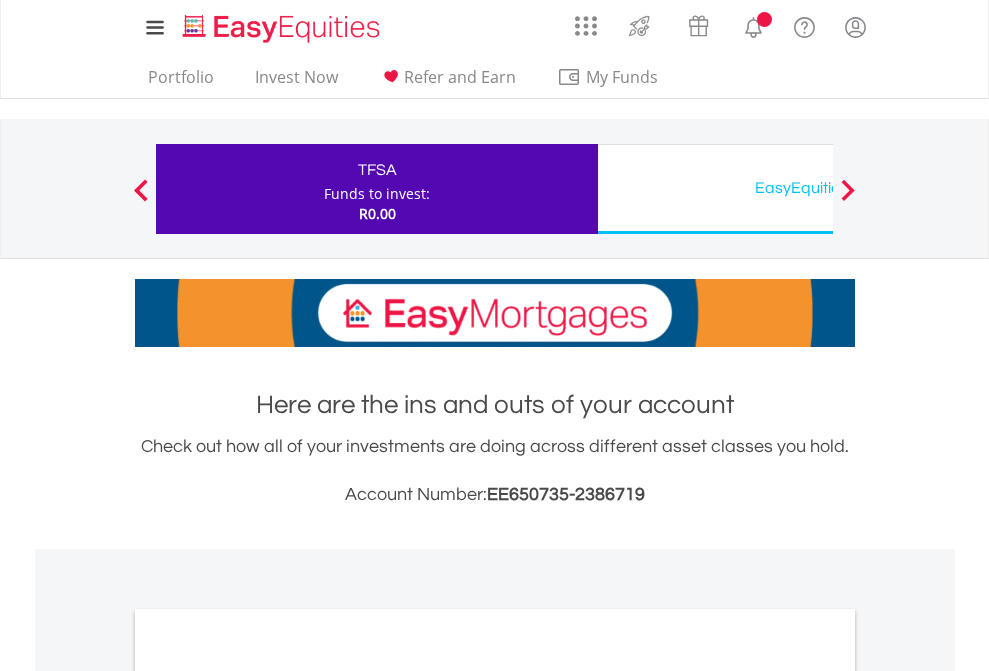 scroll, scrollTop: 0, scrollLeft: 0, axis: both 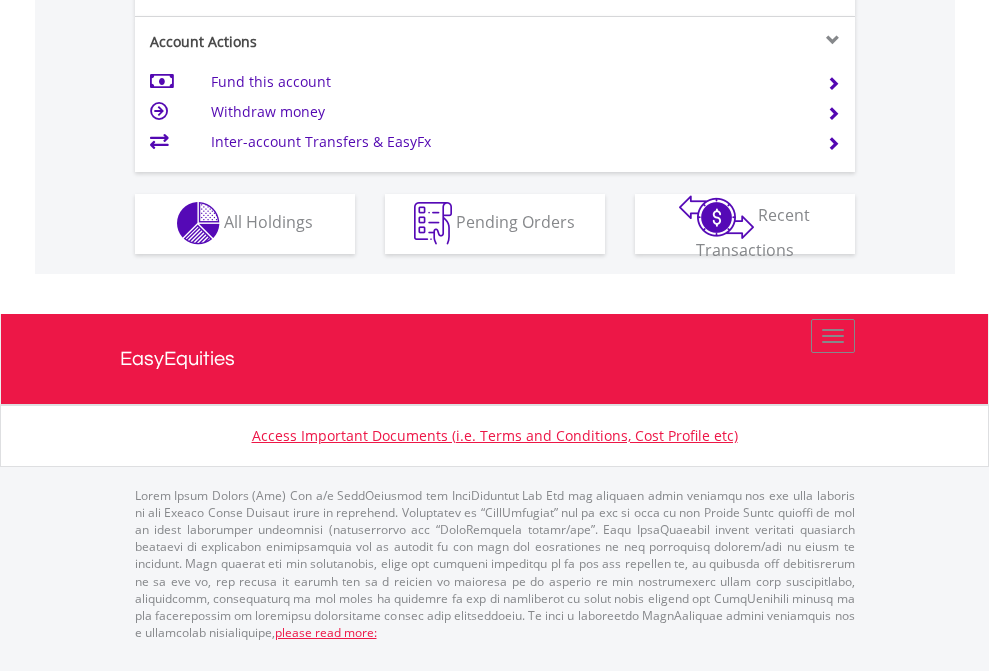 click on "Investment types" at bounding box center [706, -353] 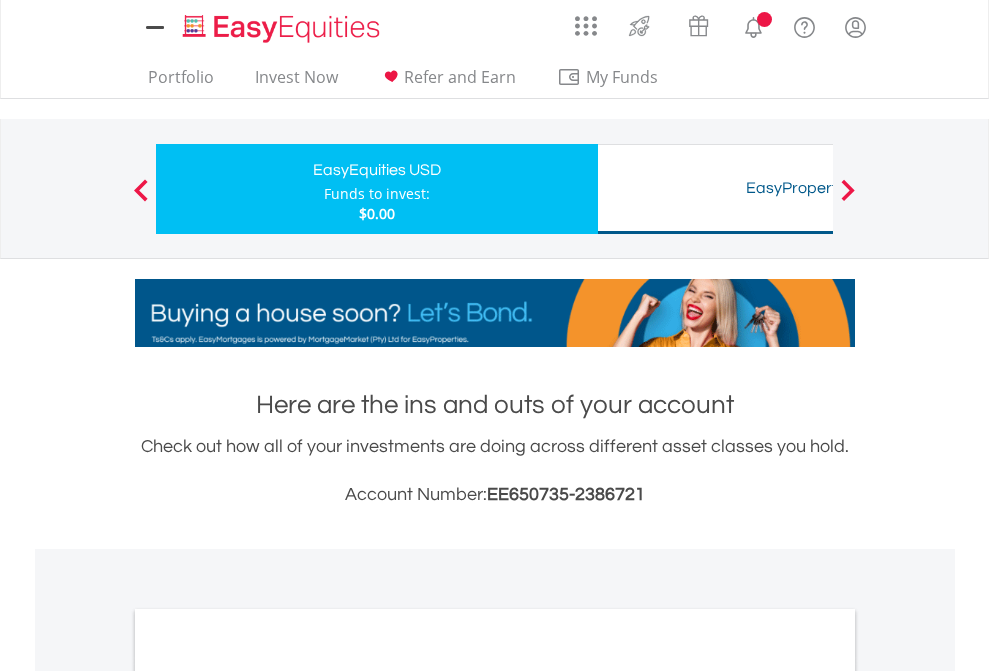 scroll, scrollTop: 0, scrollLeft: 0, axis: both 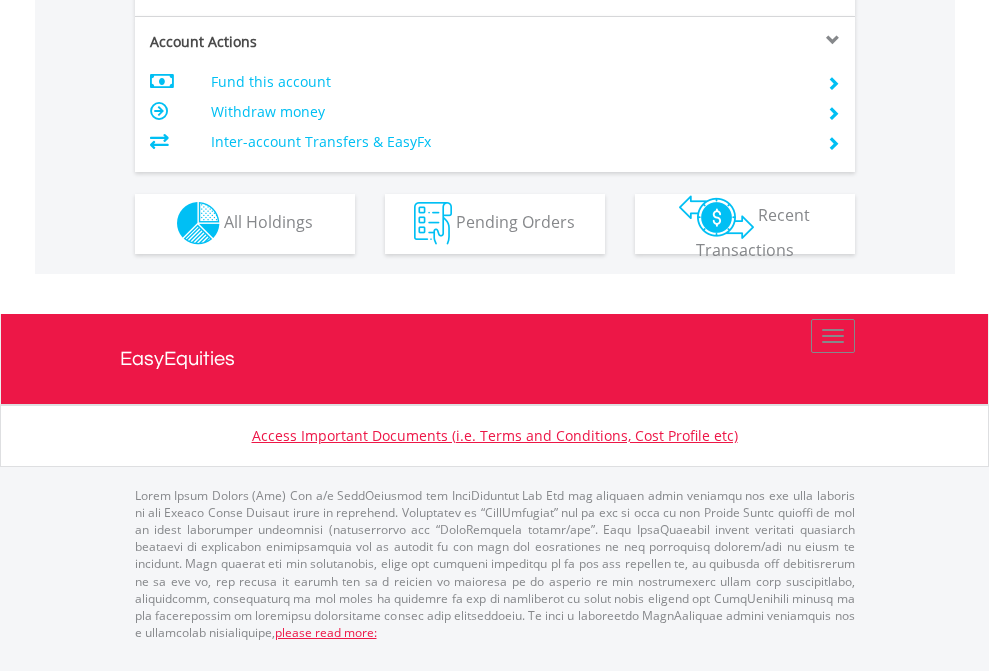 click on "Investment types" at bounding box center [706, -353] 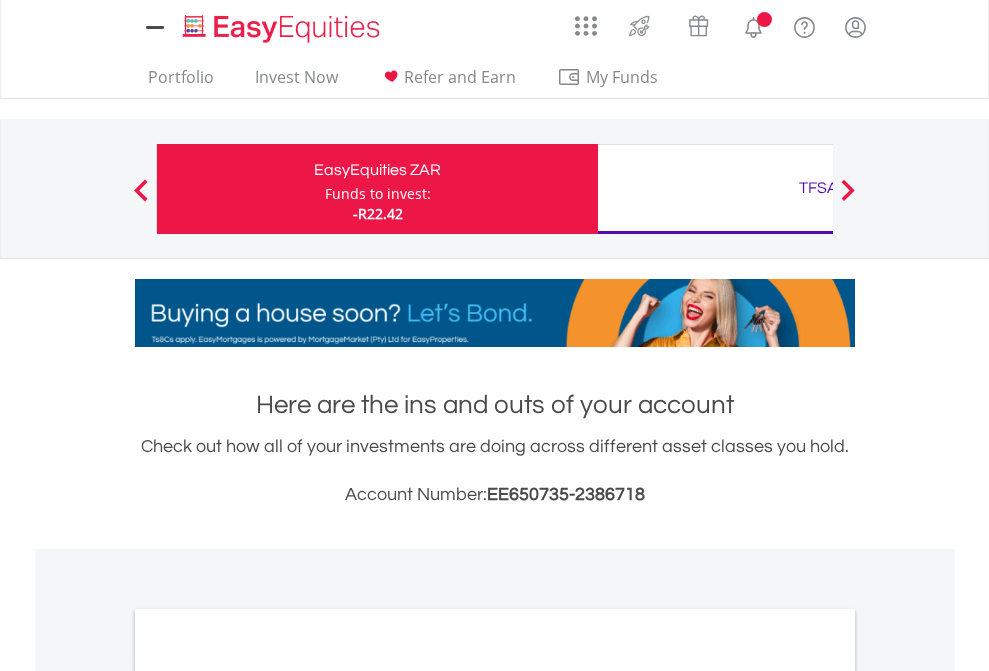 scroll, scrollTop: 0, scrollLeft: 0, axis: both 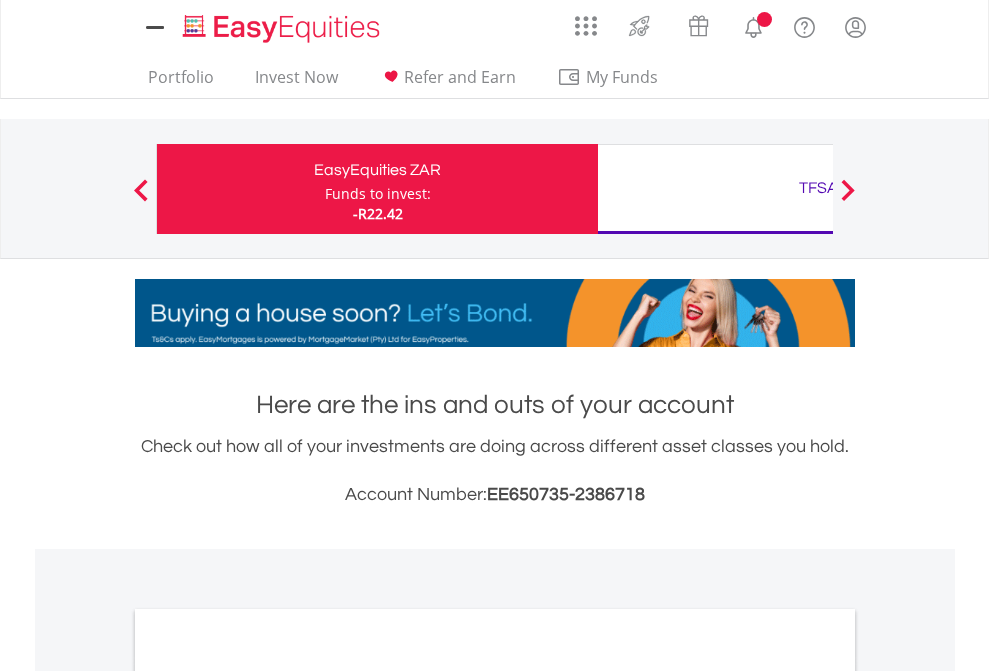 click on "All Holdings" at bounding box center (268, 1096) 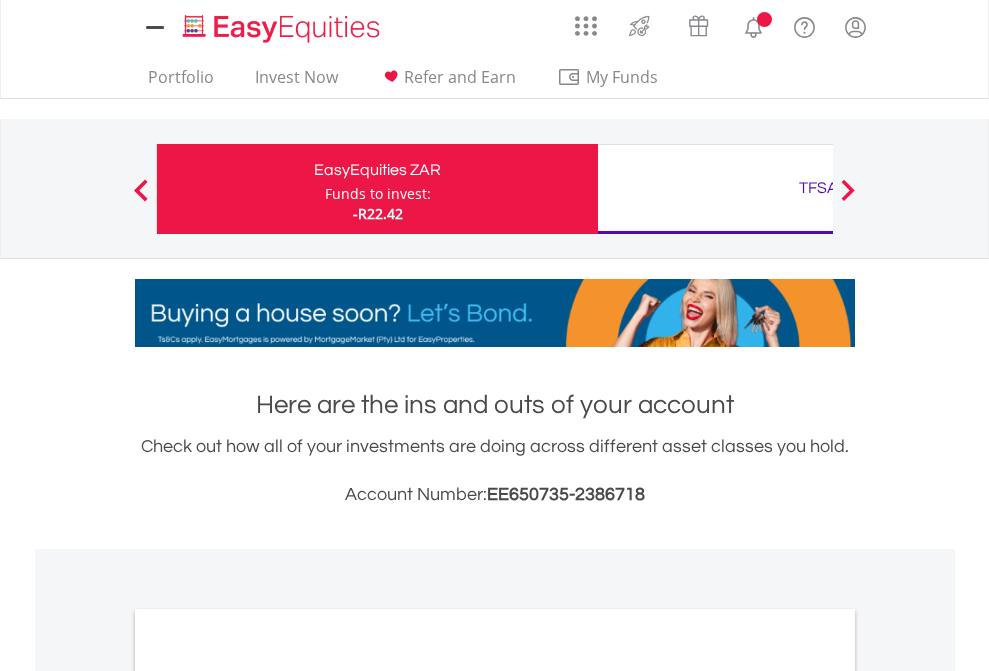 scroll, scrollTop: 1202, scrollLeft: 0, axis: vertical 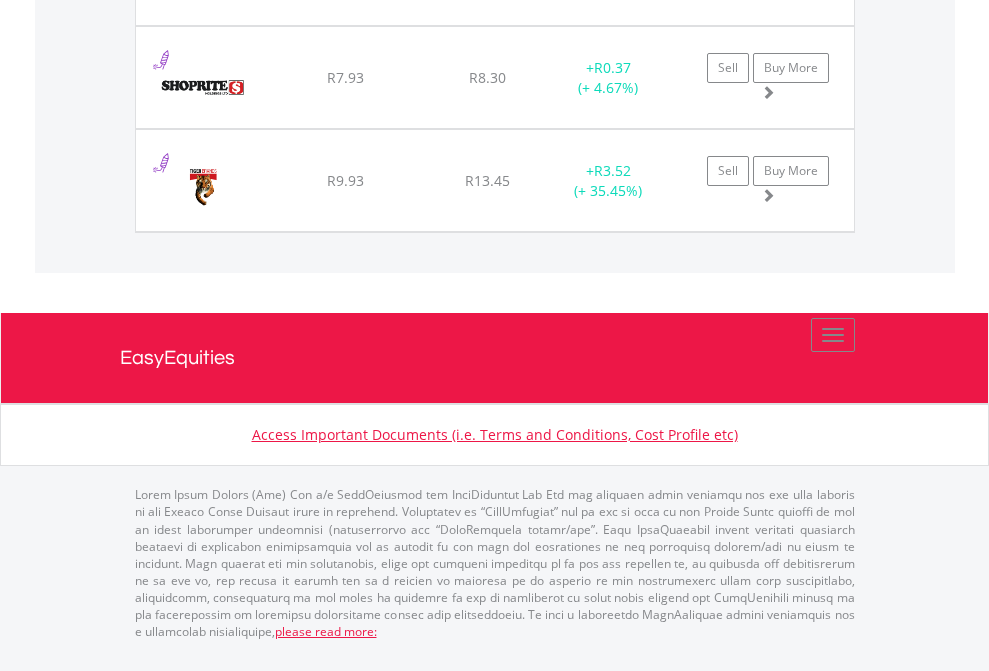 click on "TFSA" at bounding box center [818, -1545] 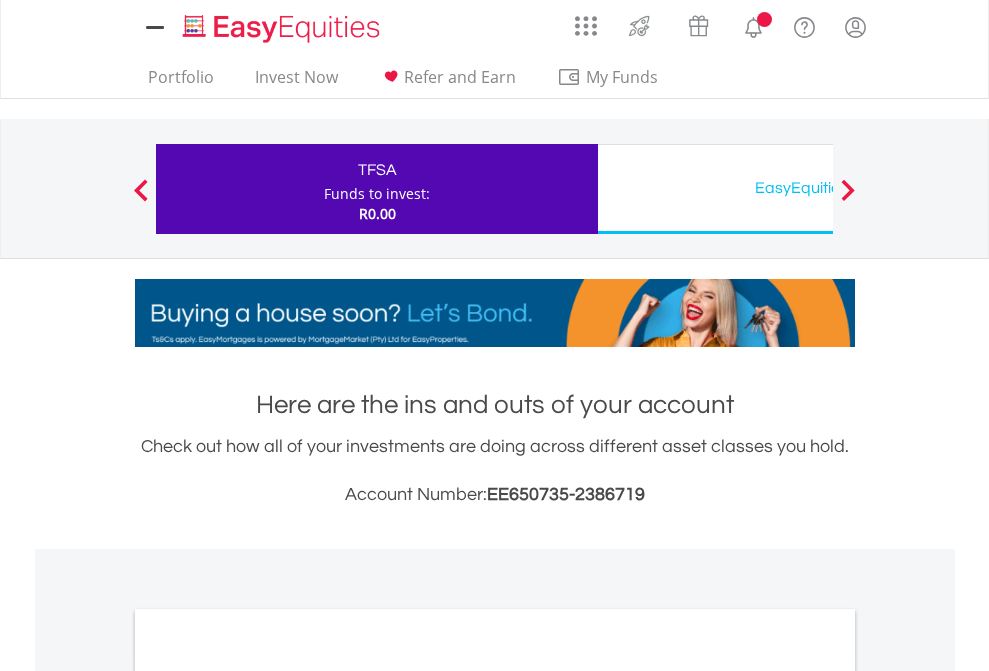 scroll, scrollTop: 0, scrollLeft: 0, axis: both 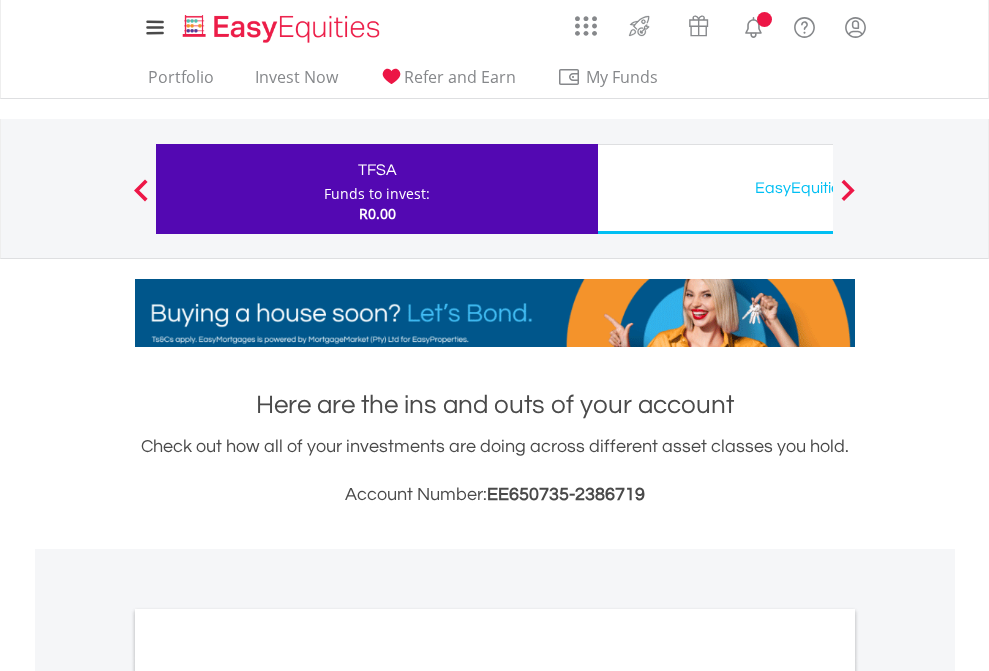 click on "All Holdings" at bounding box center [268, 1096] 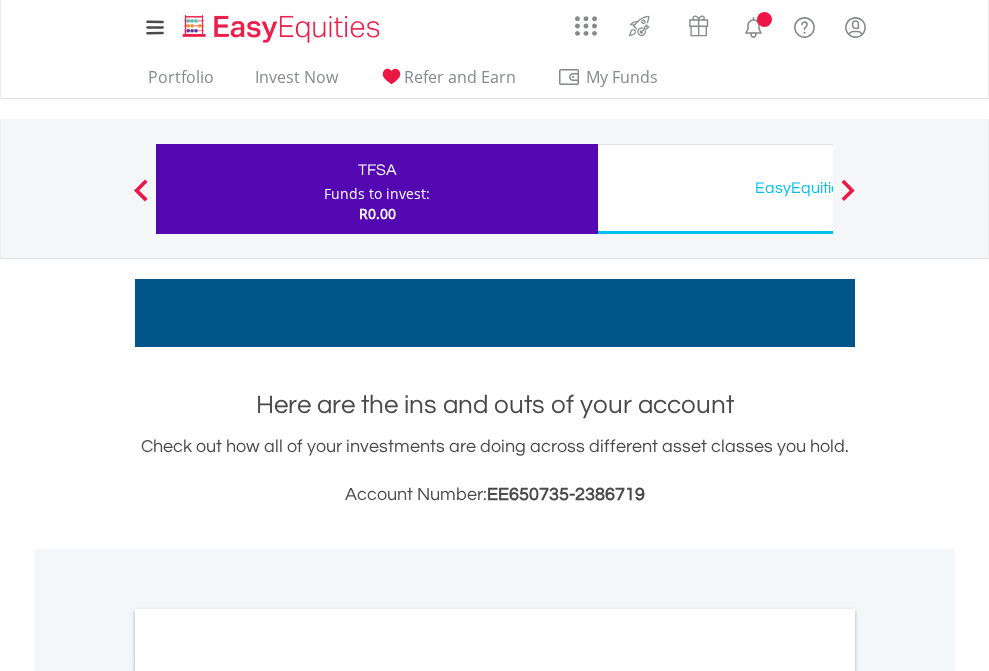 scroll, scrollTop: 1202, scrollLeft: 0, axis: vertical 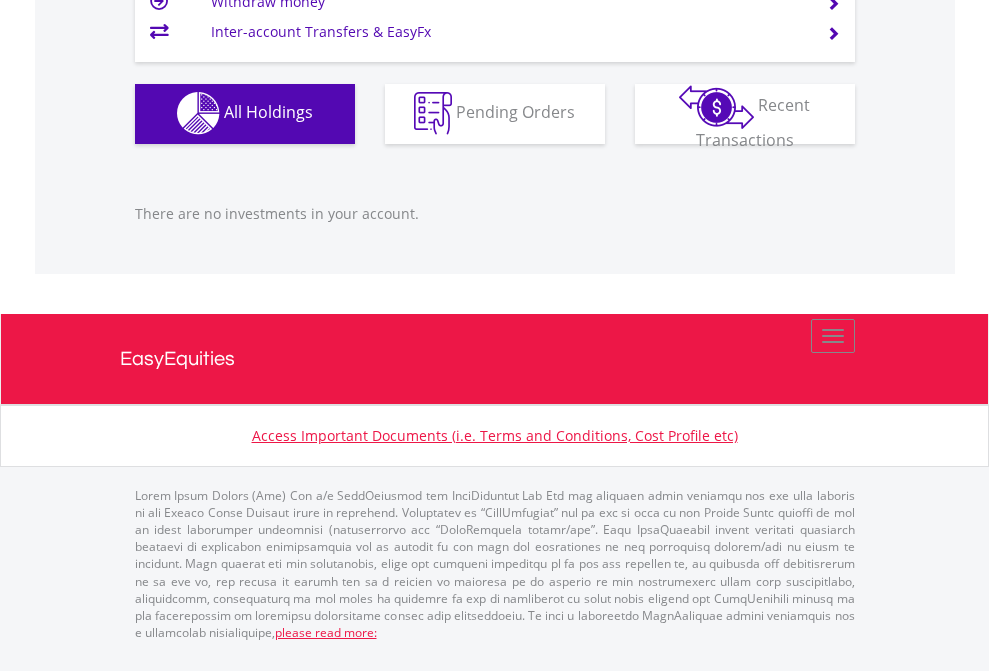 click on "EasyEquities USD" at bounding box center [818, -1142] 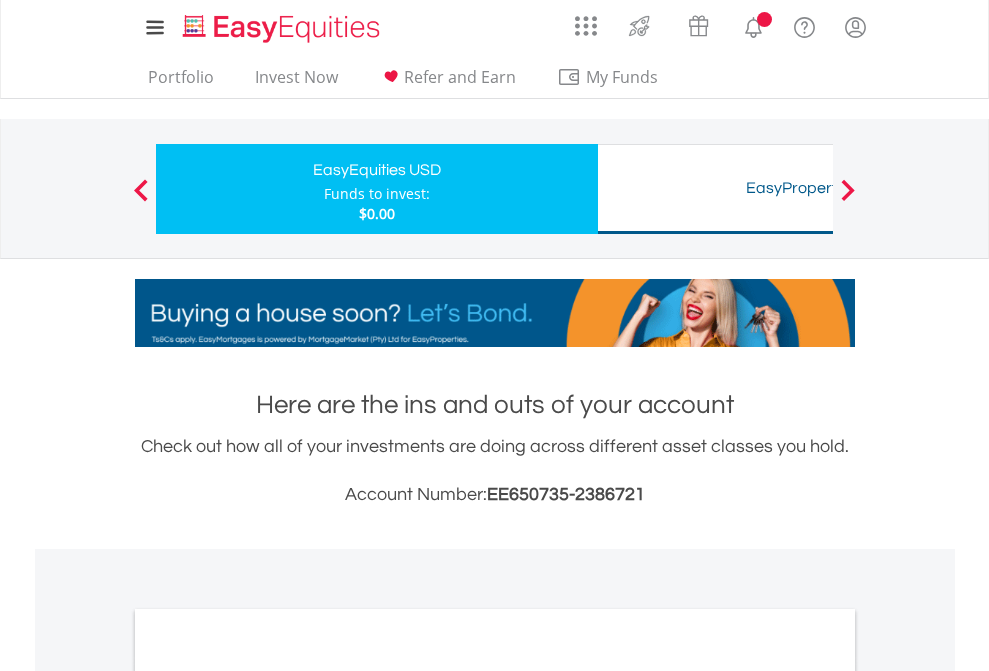 scroll, scrollTop: 0, scrollLeft: 0, axis: both 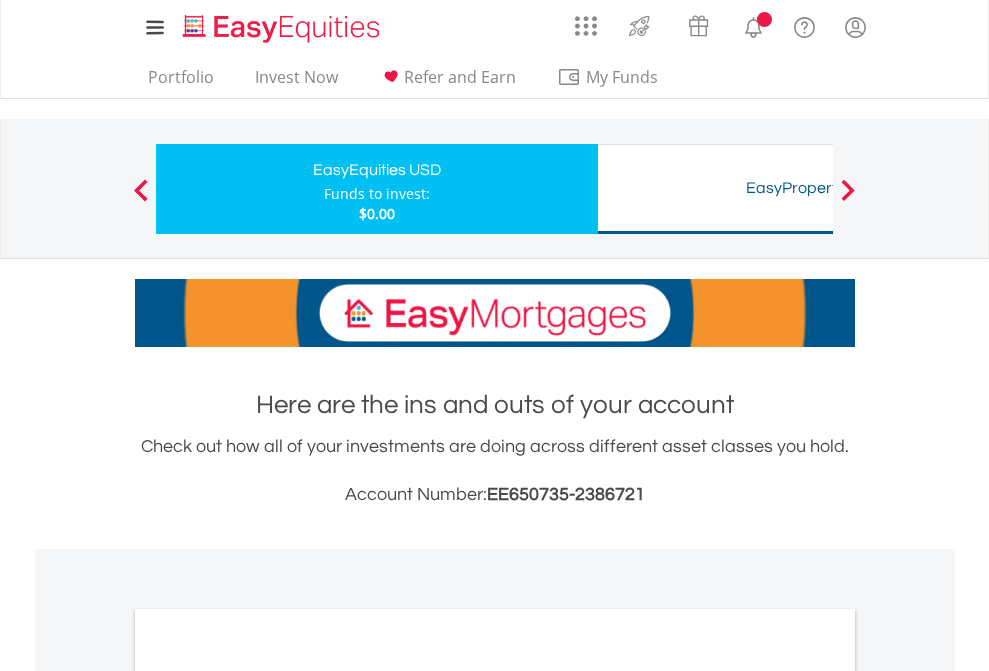 click on "All Holdings" at bounding box center [268, 1096] 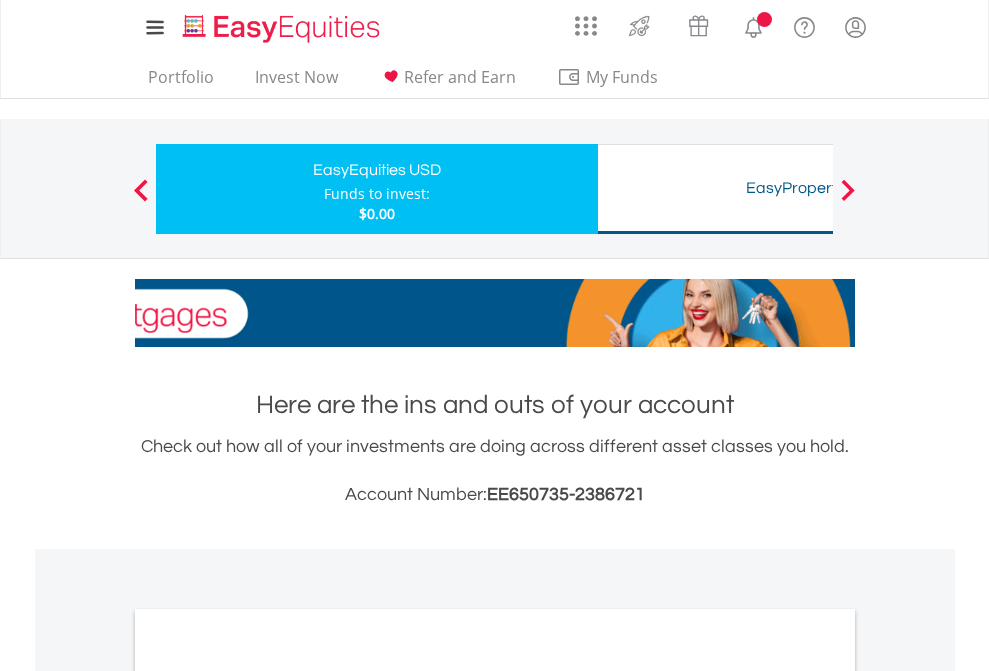 scroll, scrollTop: 1202, scrollLeft: 0, axis: vertical 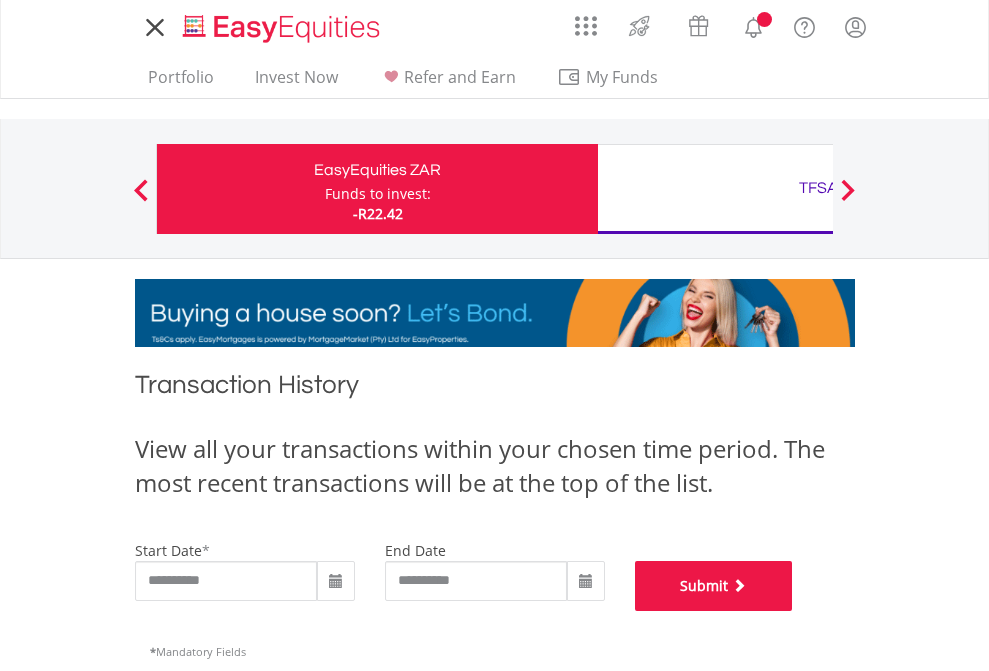 click on "Submit" at bounding box center [714, 586] 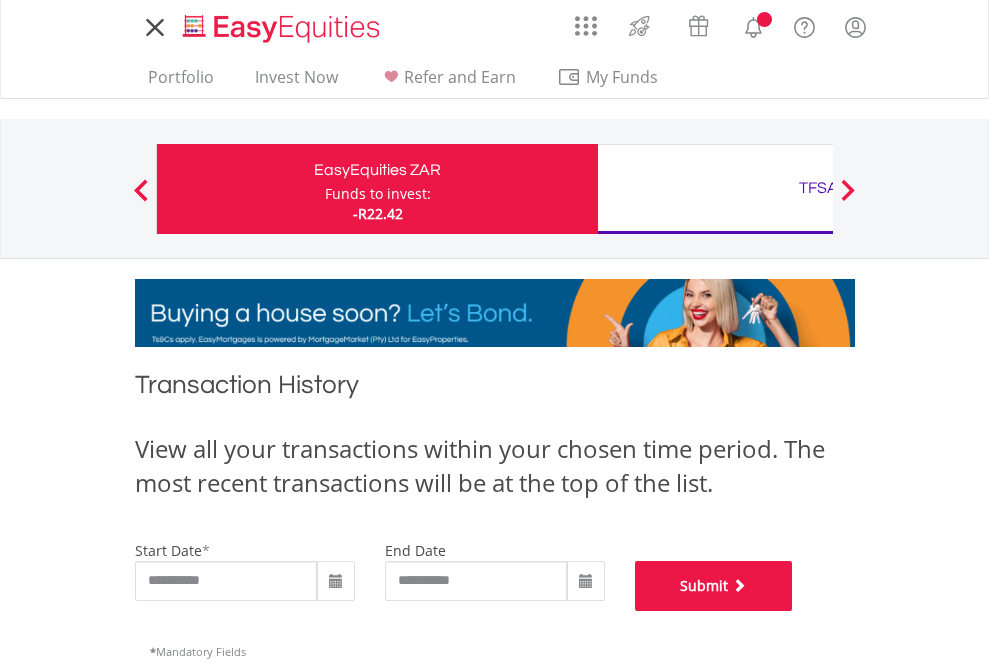 scroll, scrollTop: 811, scrollLeft: 0, axis: vertical 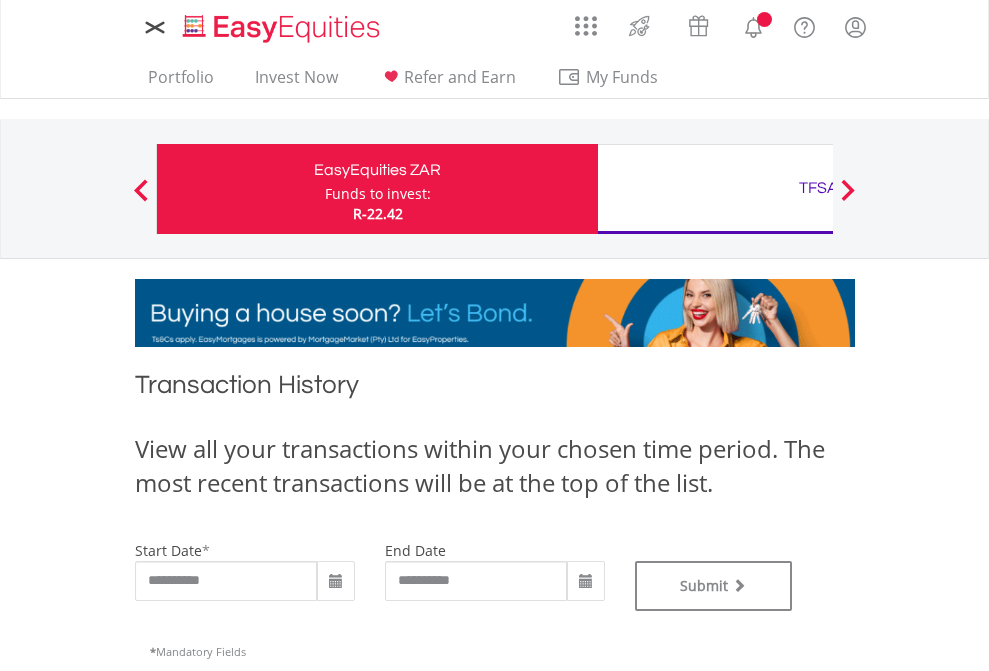 click on "TFSA" at bounding box center [818, 188] 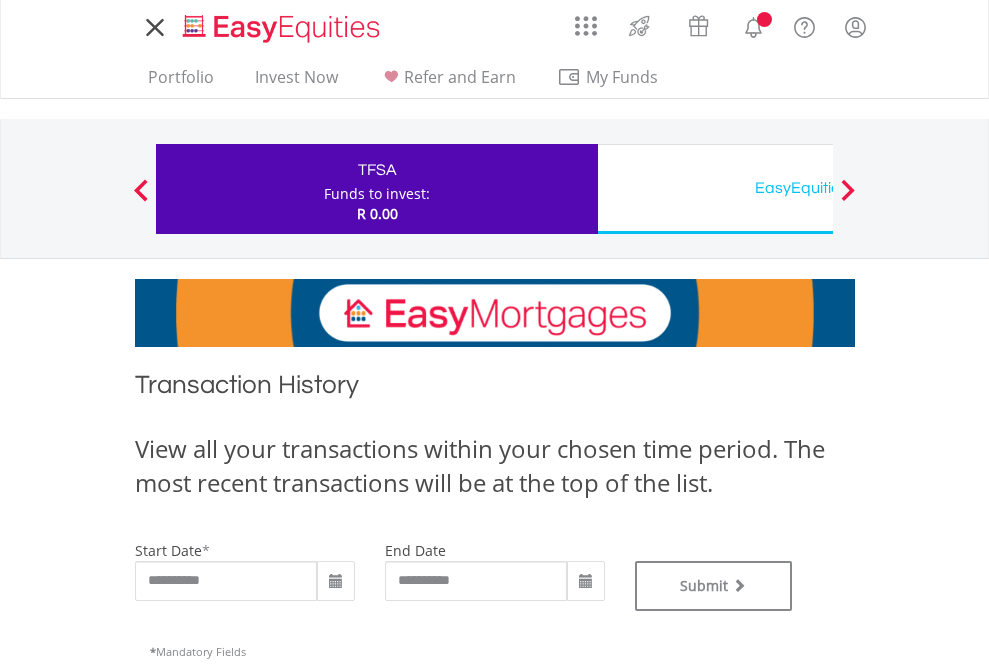 scroll, scrollTop: 0, scrollLeft: 0, axis: both 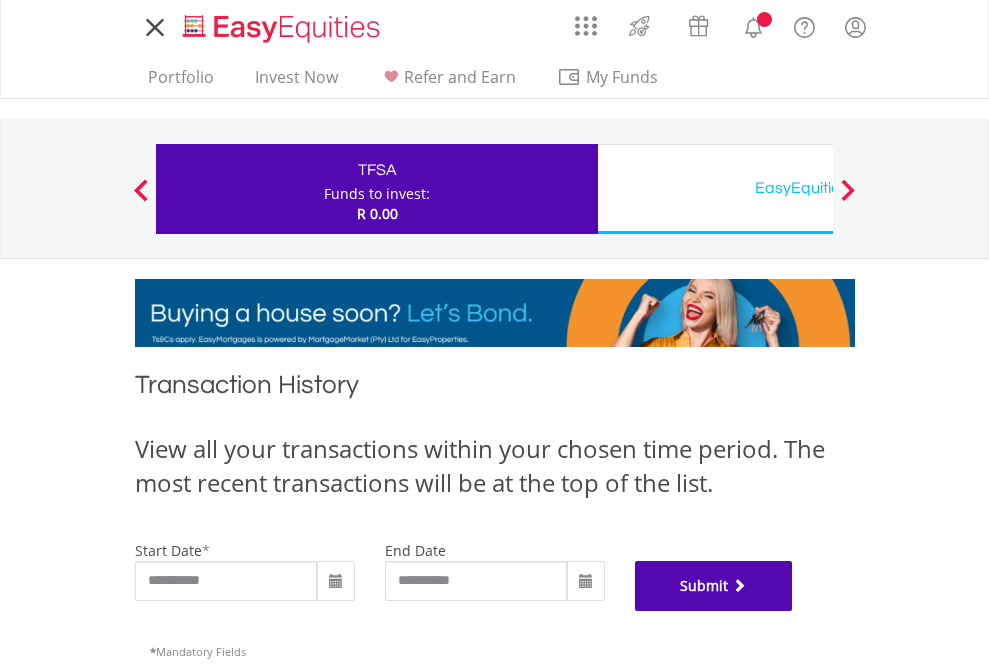 click on "Submit" at bounding box center (714, 586) 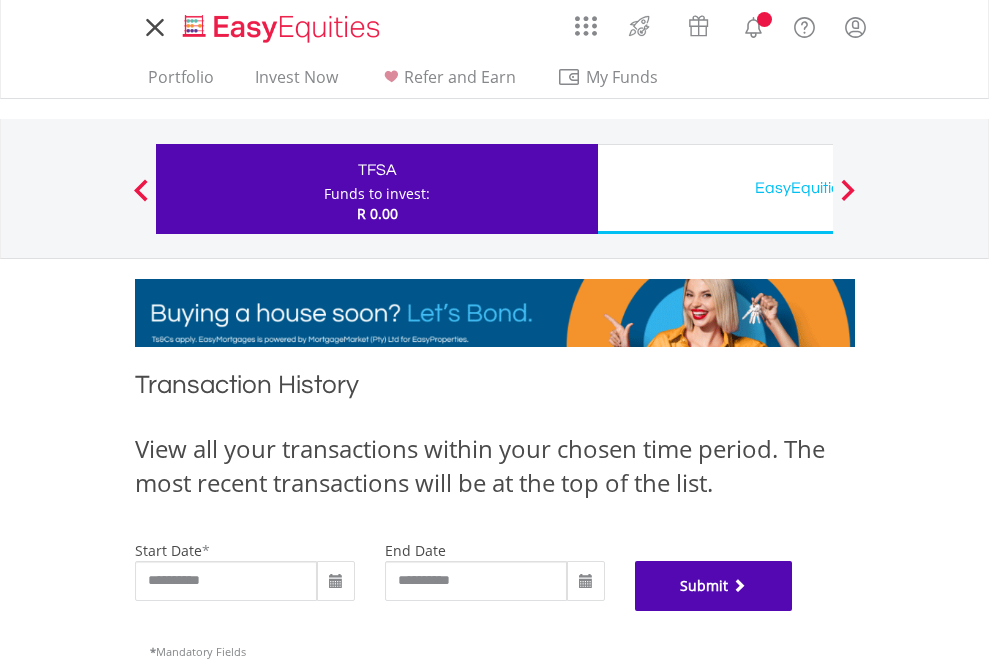 scroll, scrollTop: 811, scrollLeft: 0, axis: vertical 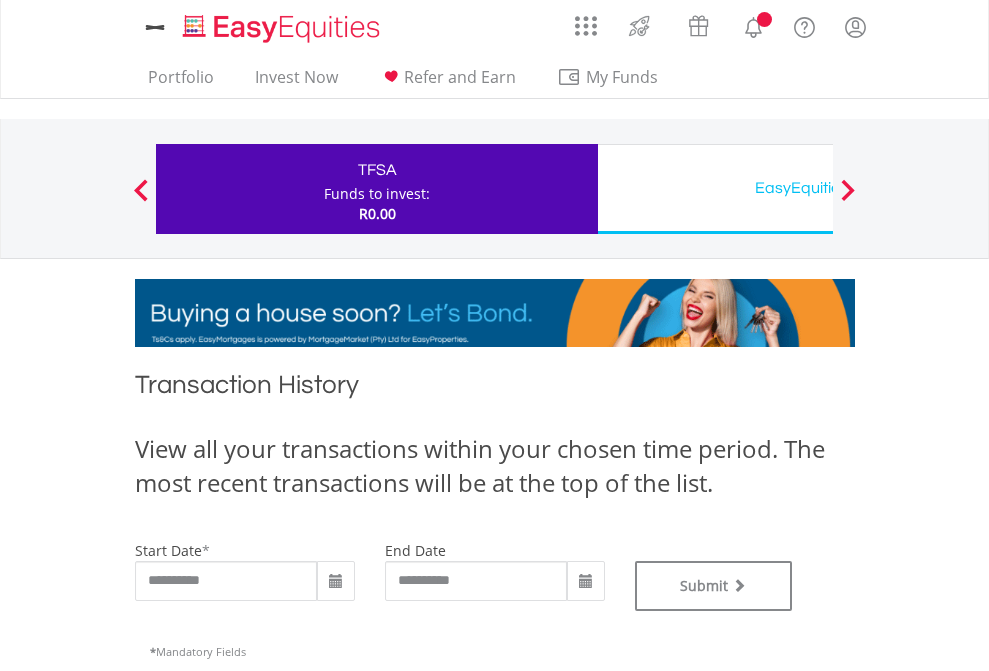 click on "EasyEquities USD" at bounding box center (818, 188) 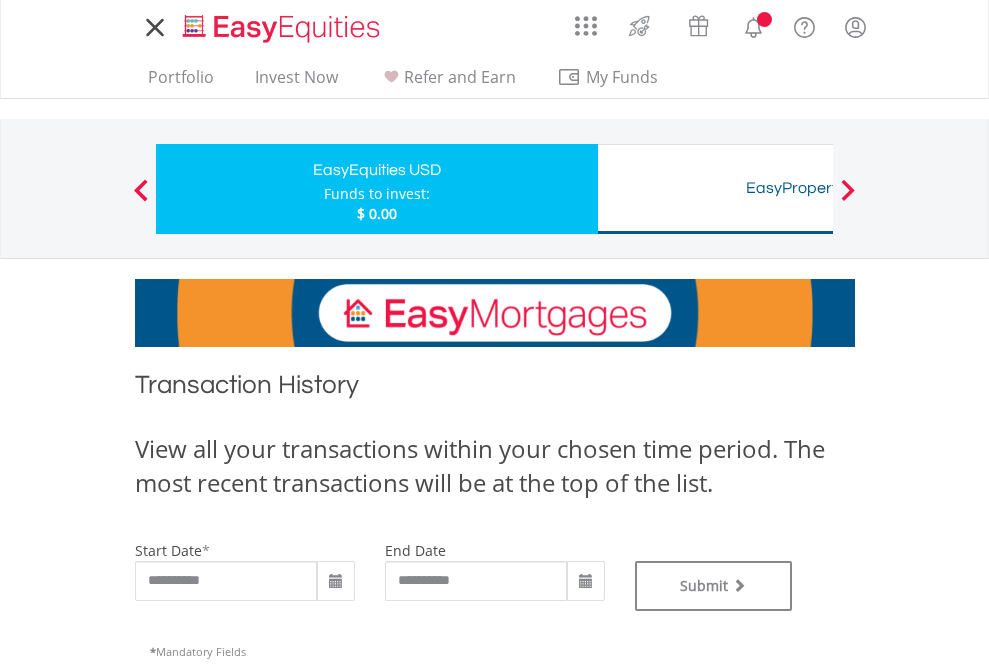 scroll, scrollTop: 0, scrollLeft: 0, axis: both 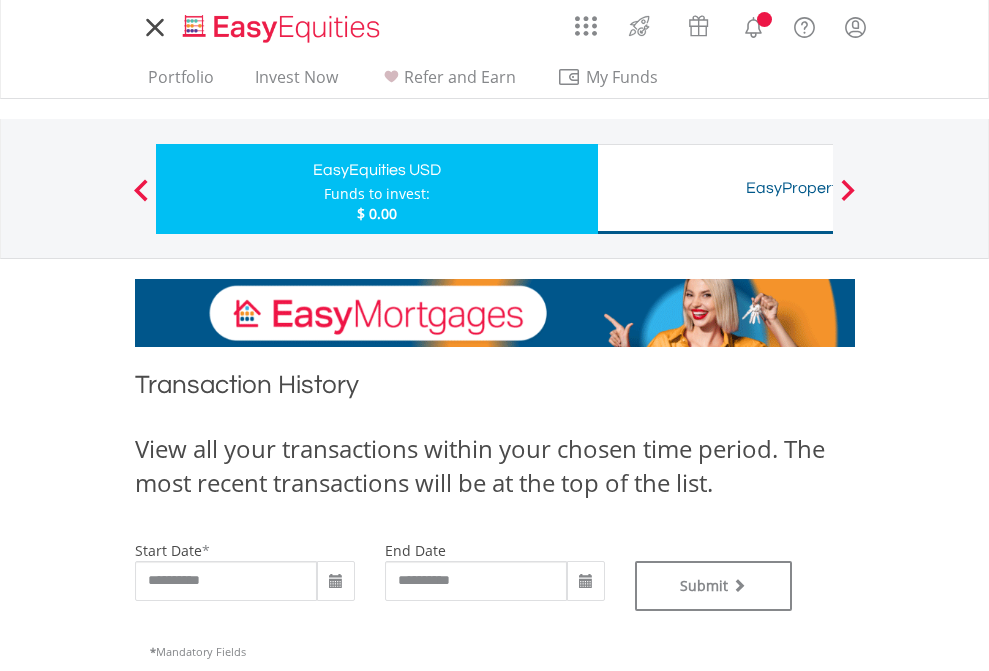 type on "**********" 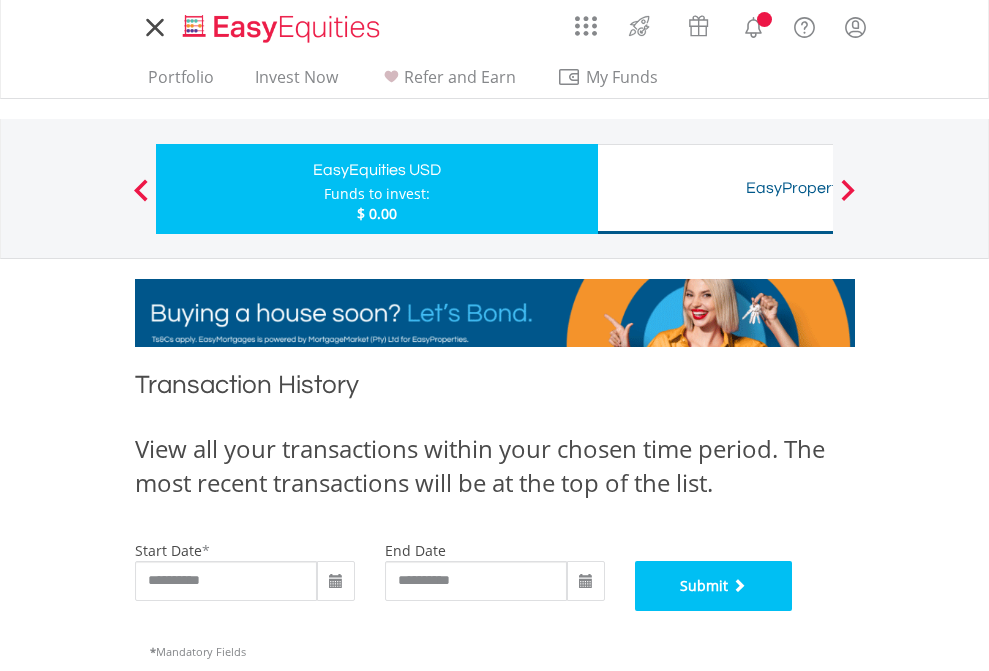 click on "Submit" at bounding box center [714, 586] 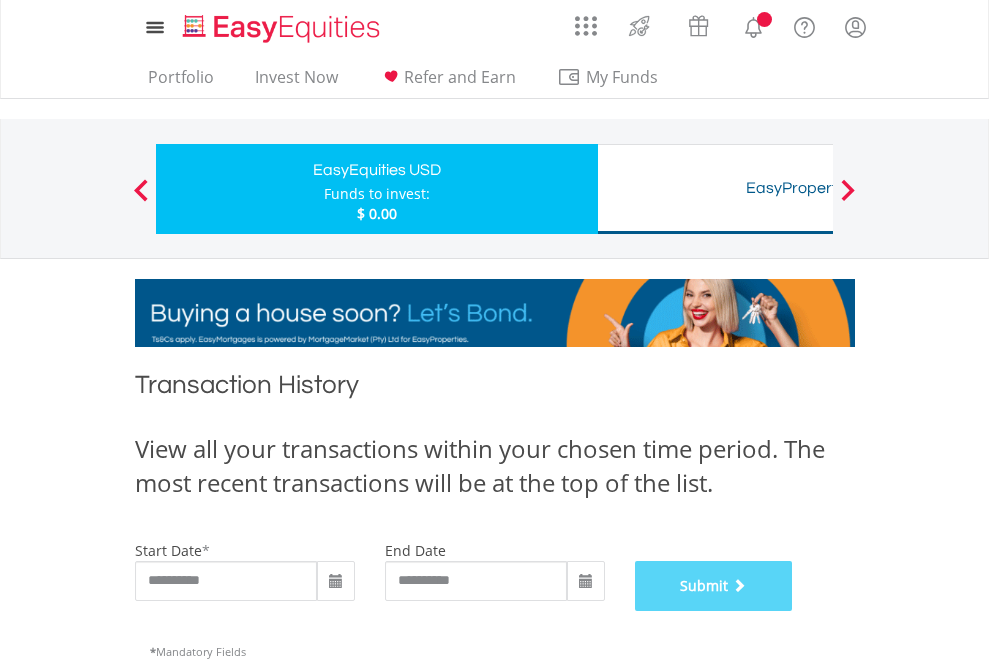 scroll, scrollTop: 811, scrollLeft: 0, axis: vertical 